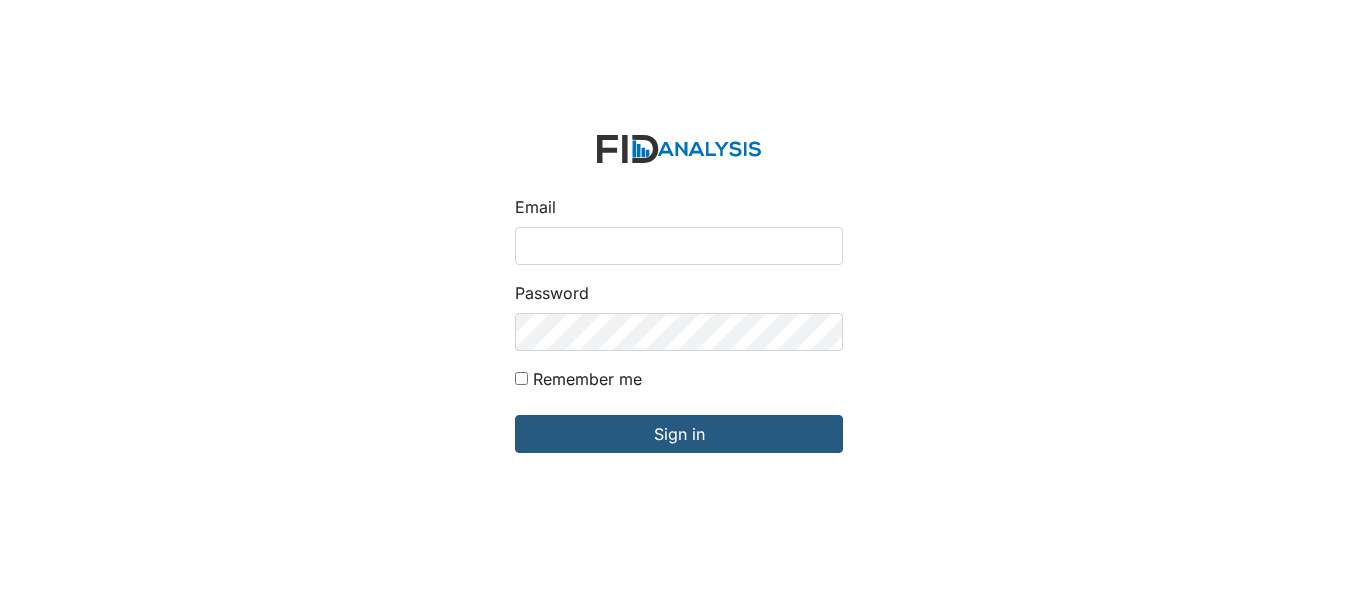 scroll, scrollTop: 0, scrollLeft: 0, axis: both 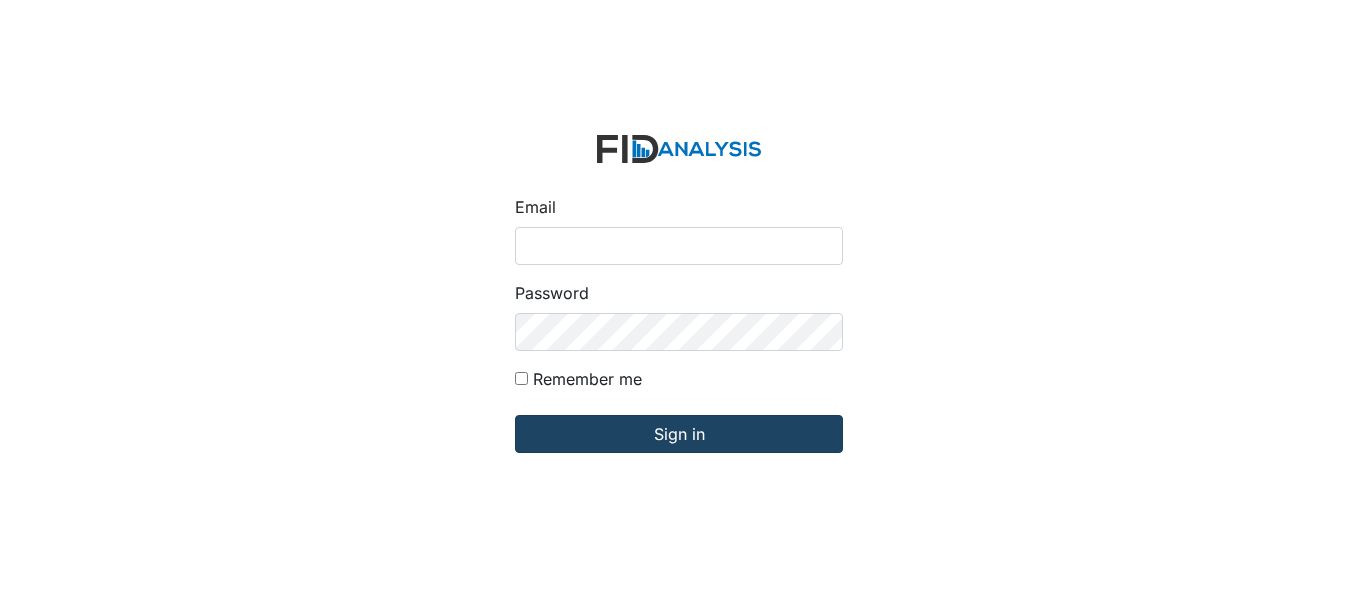 type on "fgraham@Lifeincorporated.com" 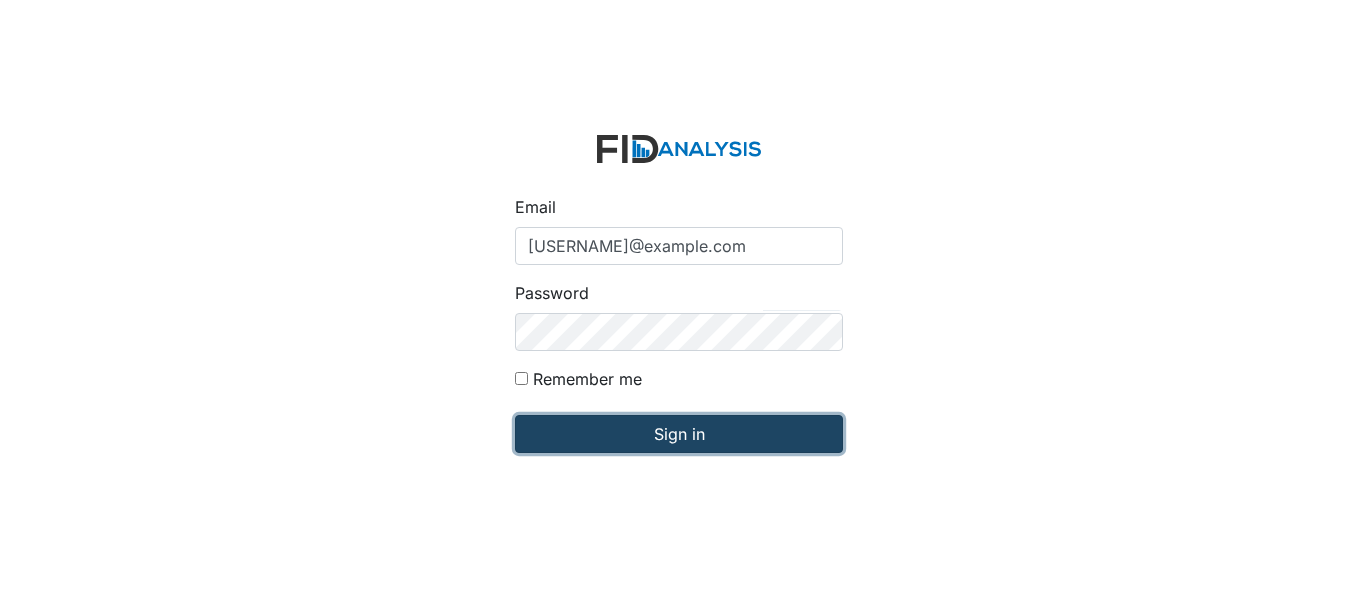 click on "Sign in" at bounding box center [679, 434] 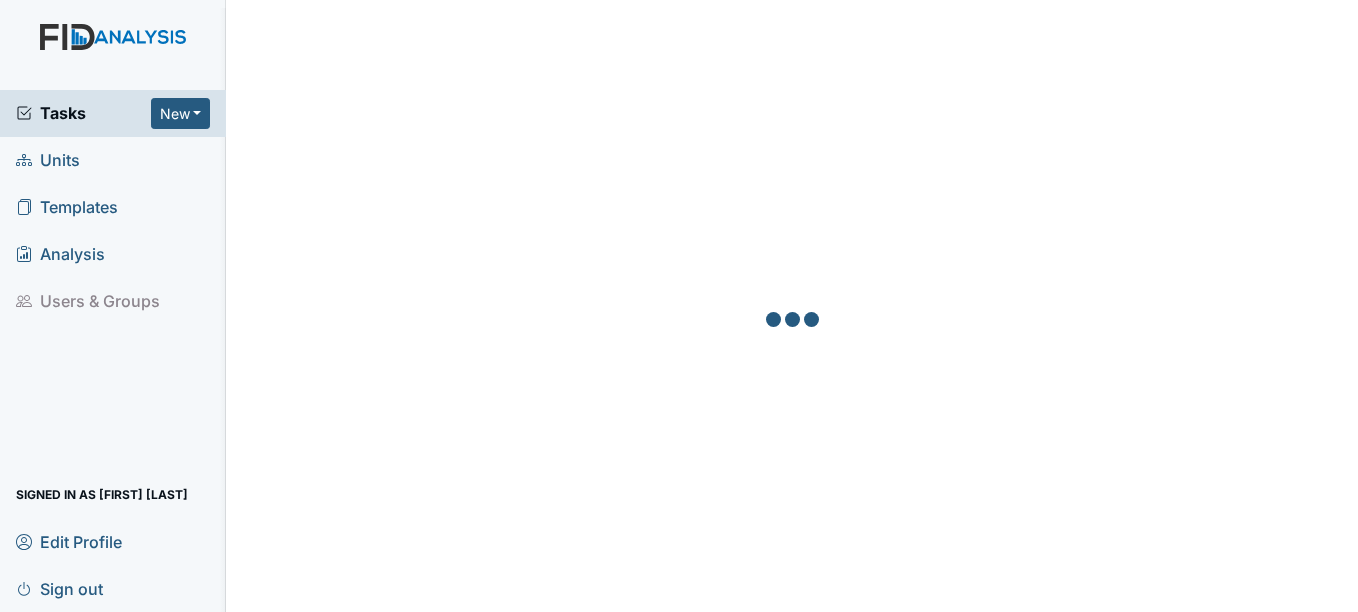 scroll, scrollTop: 0, scrollLeft: 0, axis: both 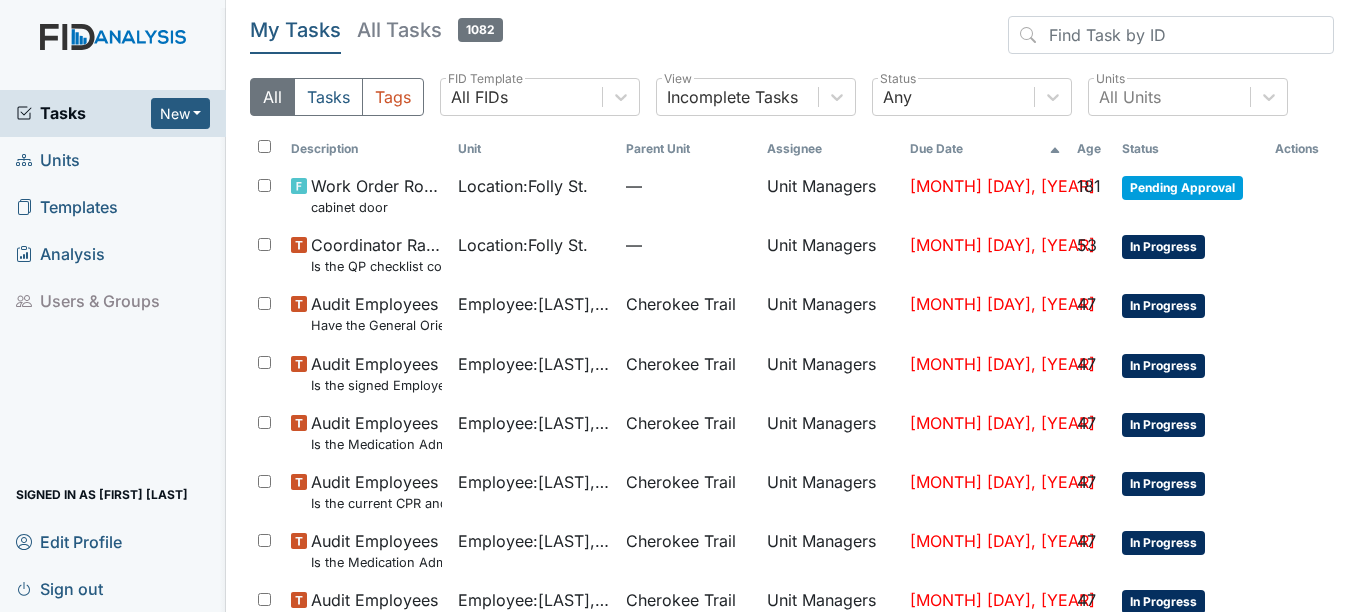 click on "Units" at bounding box center (48, 160) 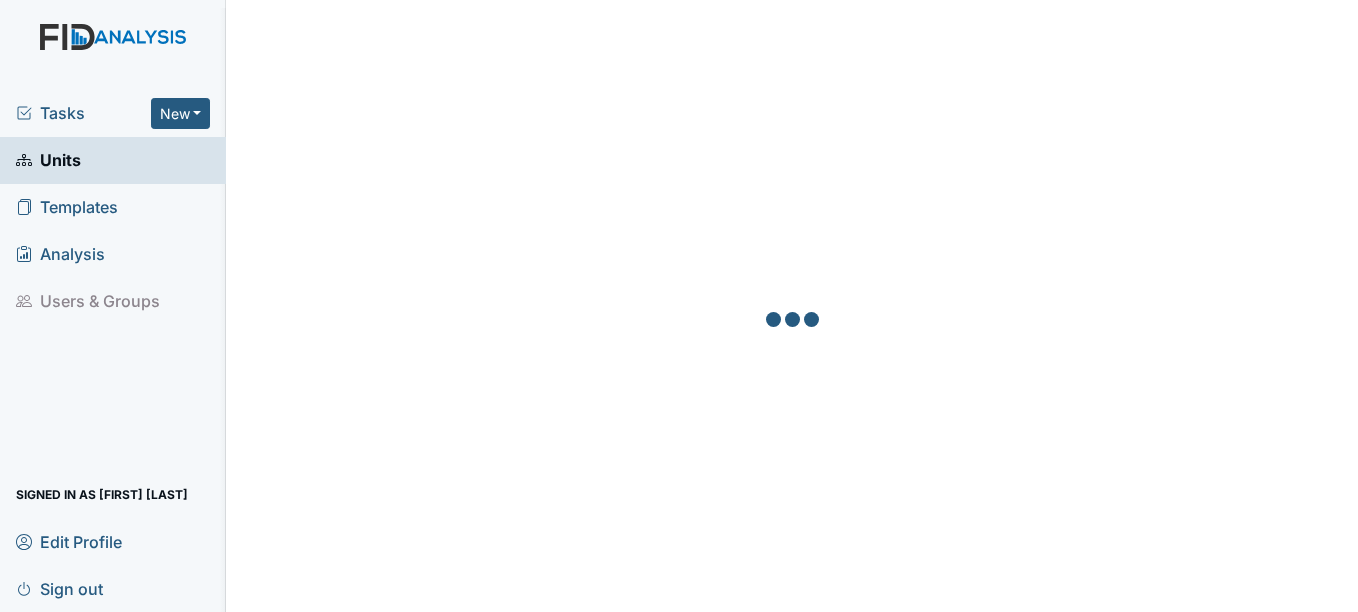 scroll, scrollTop: 0, scrollLeft: 0, axis: both 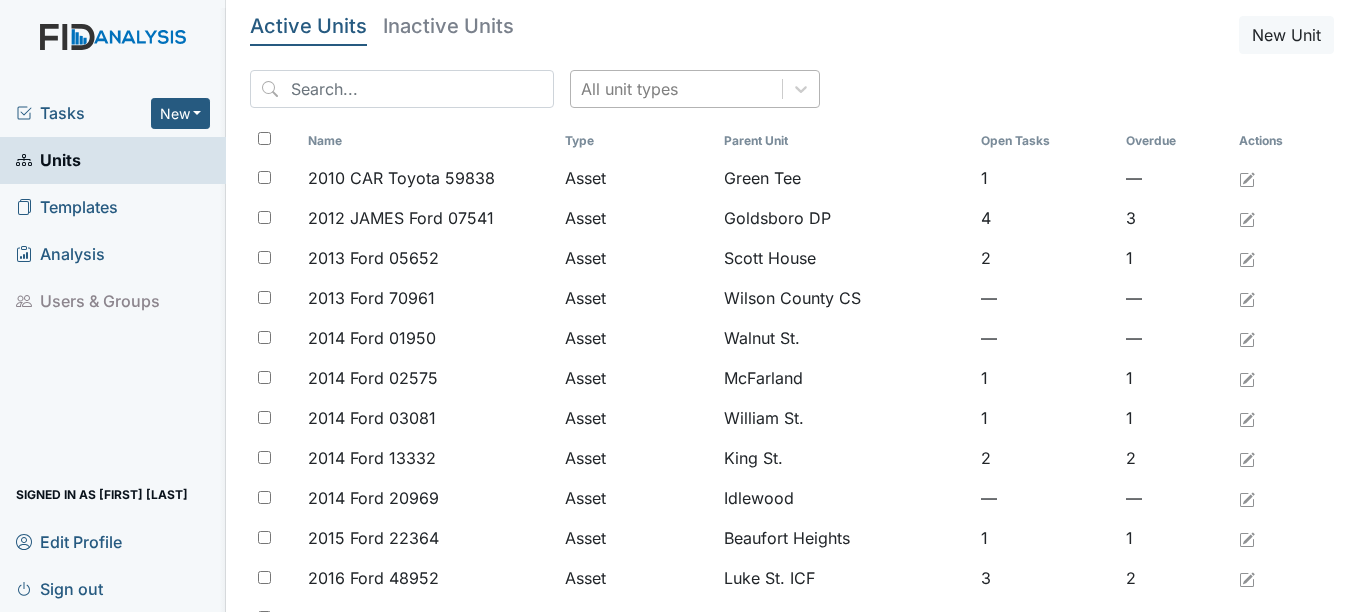 click on "All unit types" at bounding box center [629, 89] 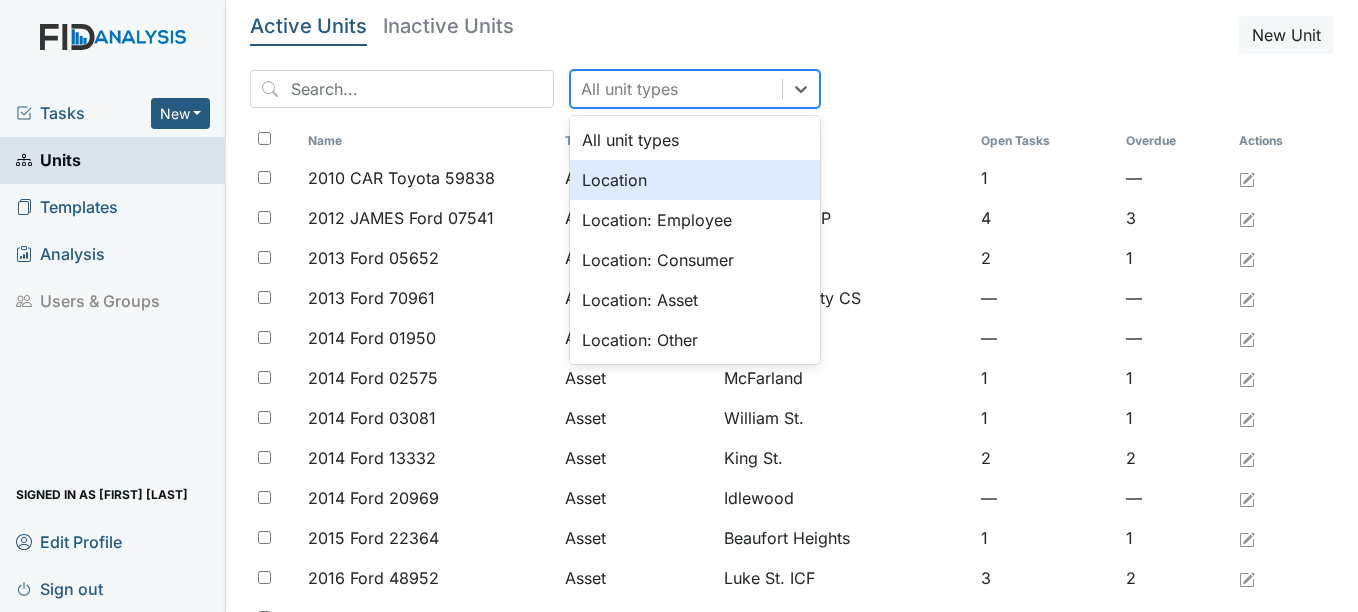 click on "Location" at bounding box center [695, 180] 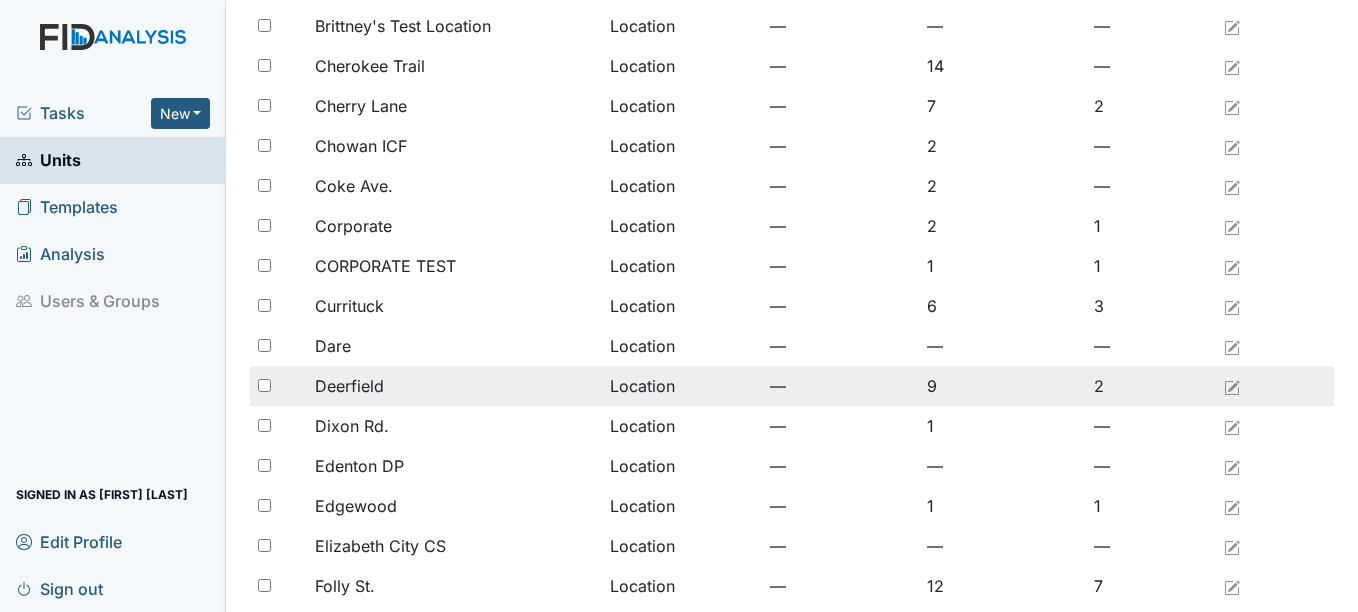 scroll, scrollTop: 300, scrollLeft: 0, axis: vertical 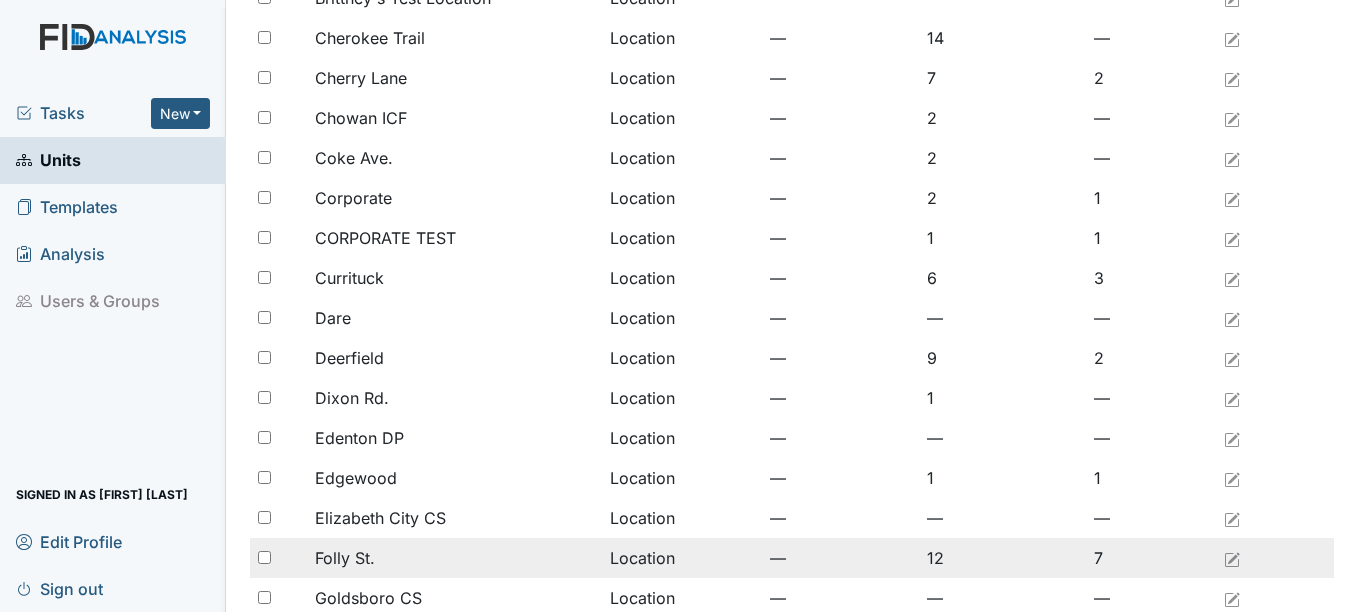 click on "Folly St." at bounding box center [454, 558] 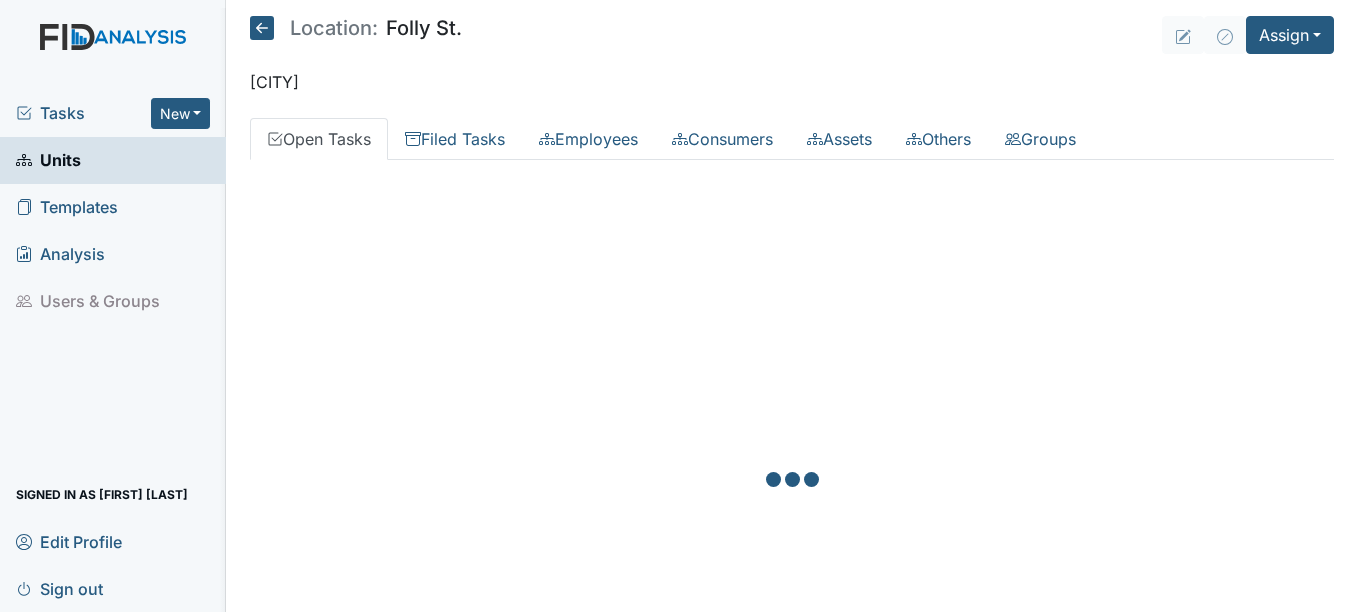 scroll, scrollTop: 0, scrollLeft: 0, axis: both 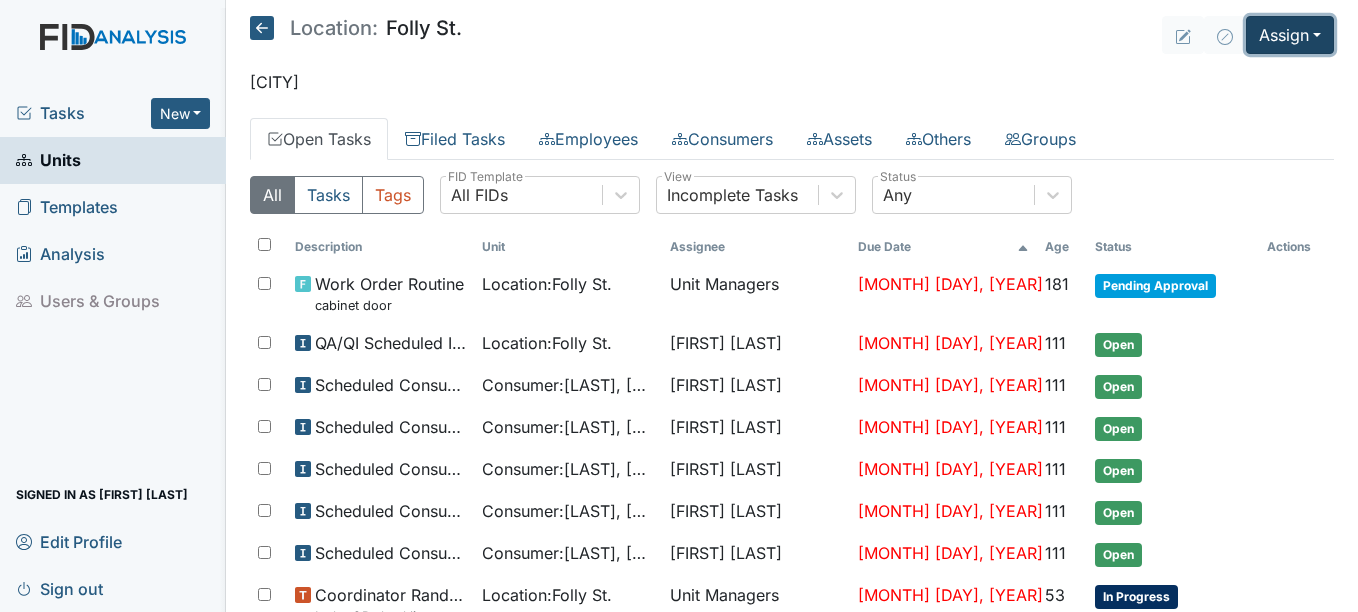 click on "Assign" at bounding box center [1290, 35] 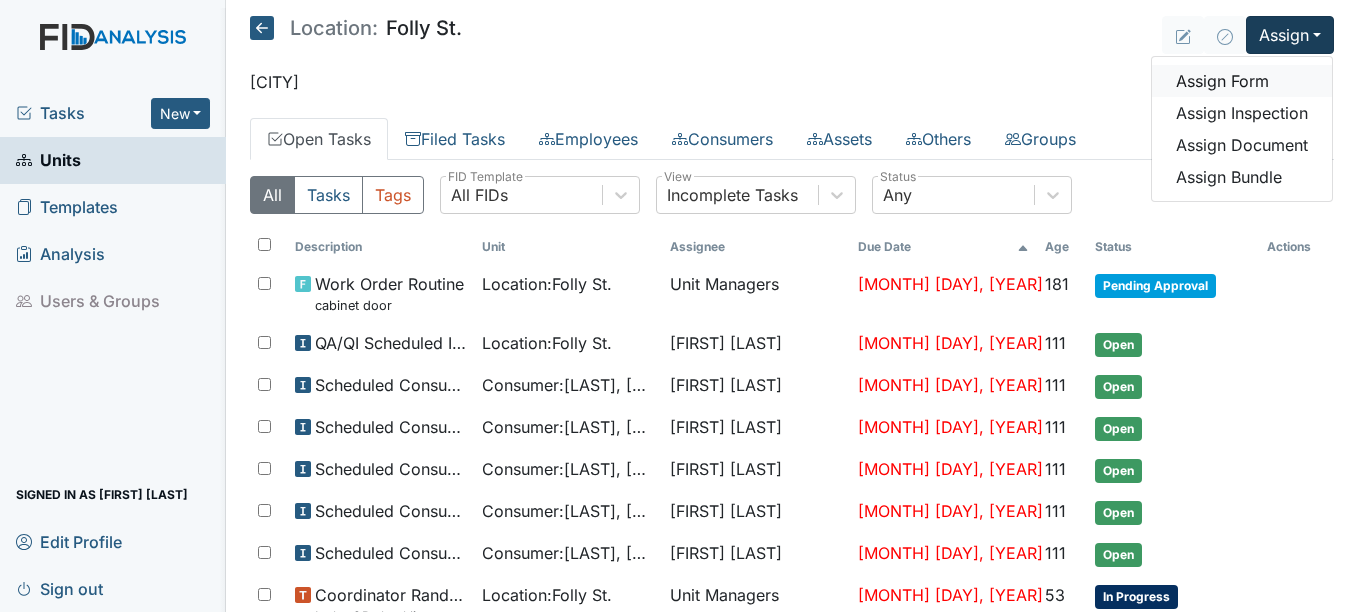 click on "Assign Form" at bounding box center [1242, 81] 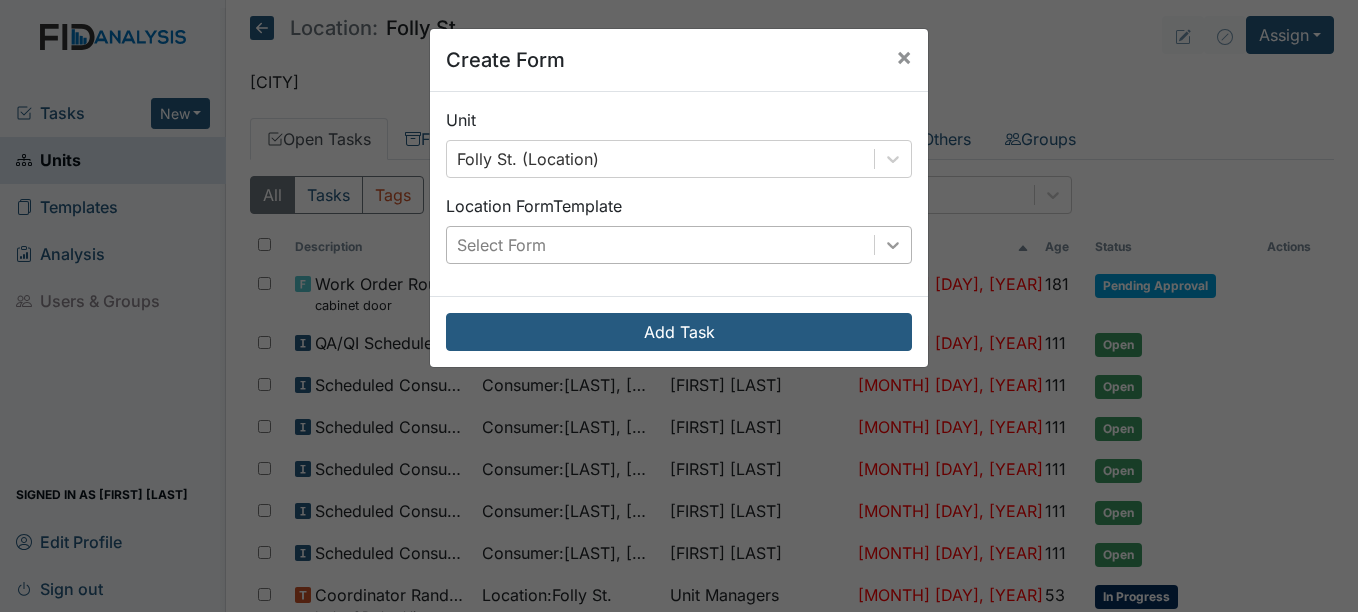 click 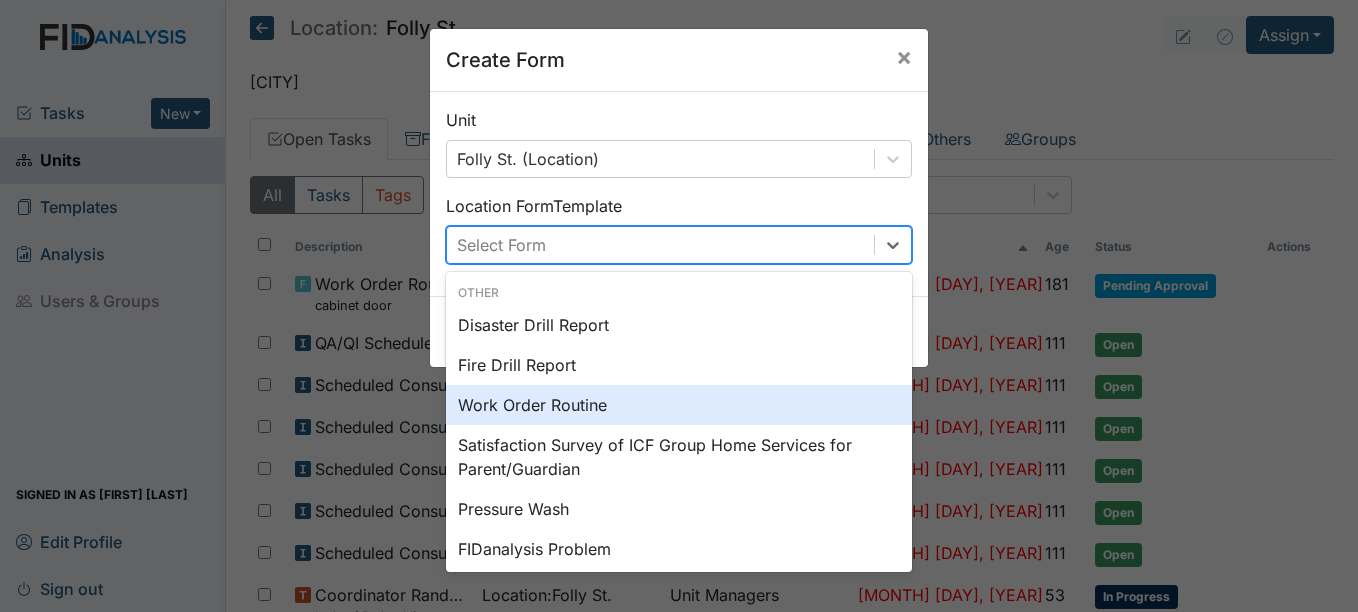 click on "Work Order Routine" at bounding box center [679, 405] 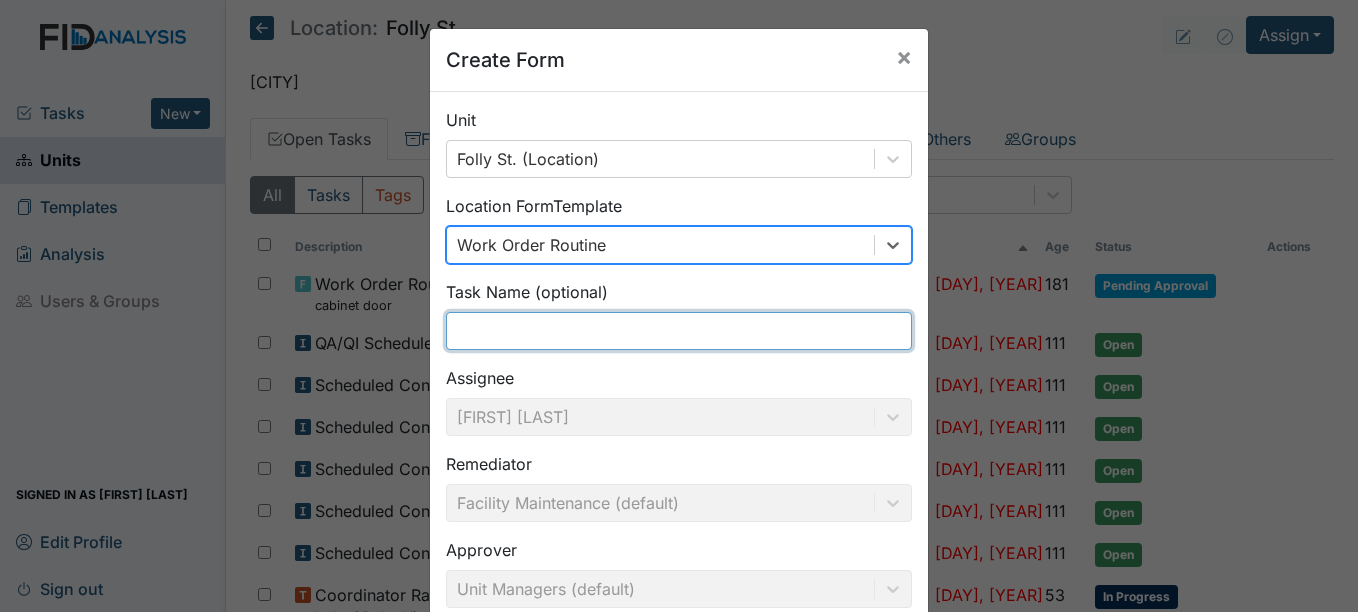 click at bounding box center [679, 331] 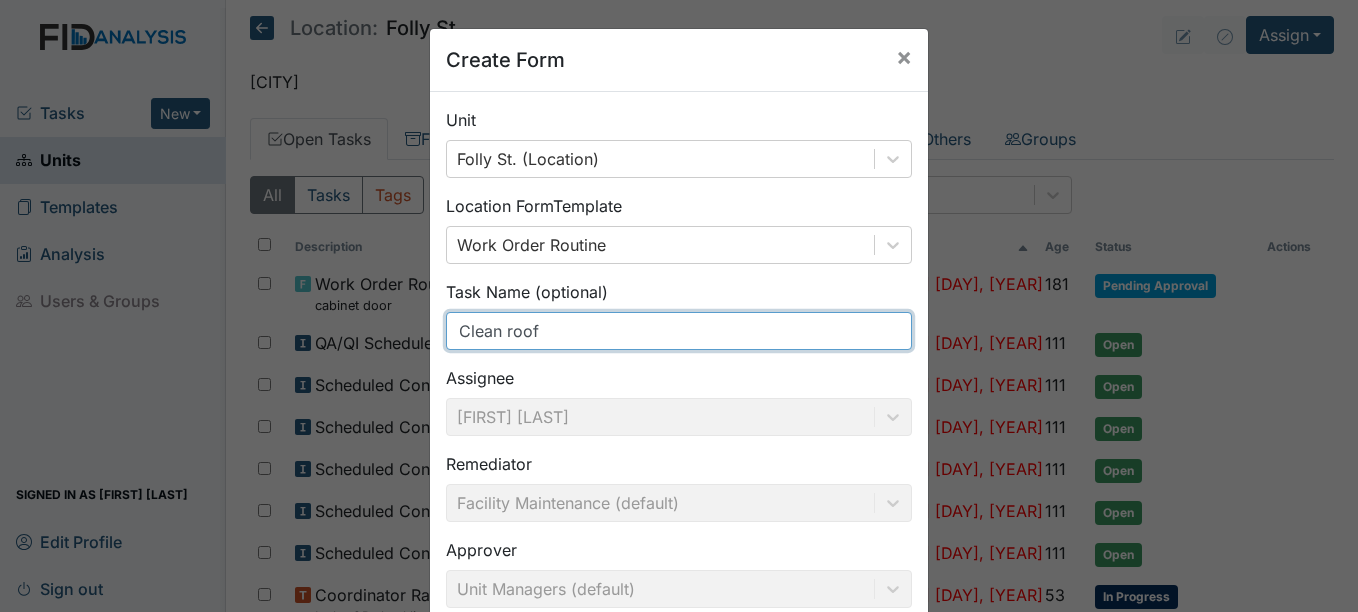 click on "Clean roof" at bounding box center (679, 331) 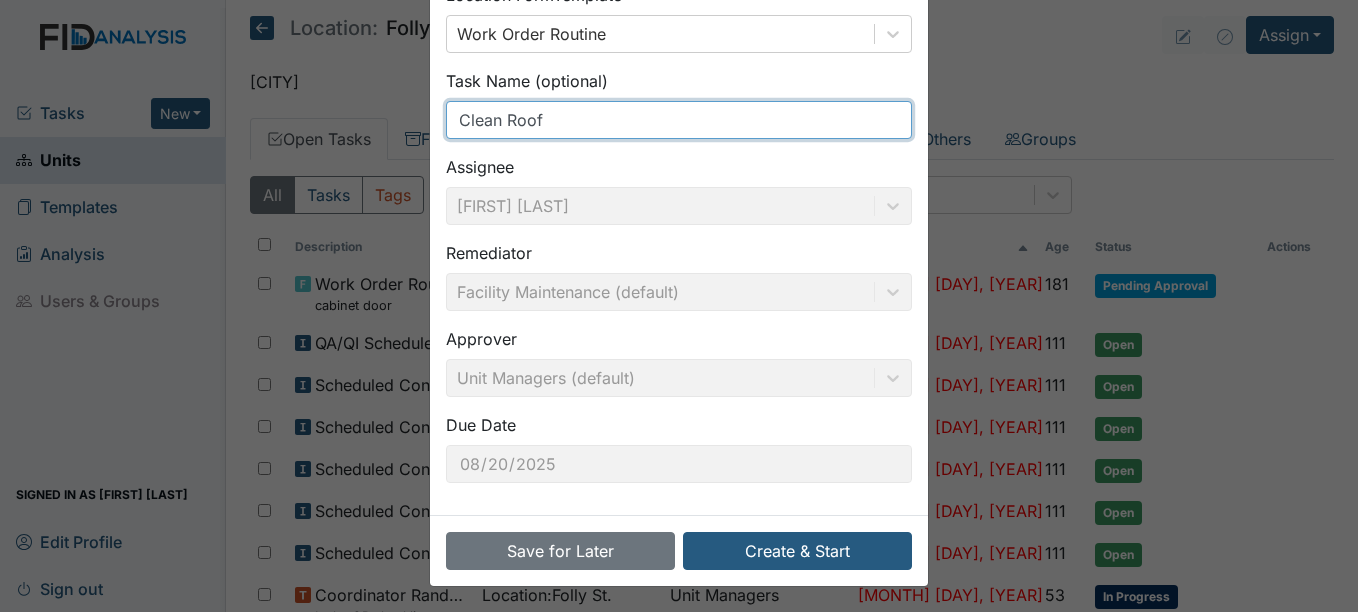 scroll, scrollTop: 214, scrollLeft: 0, axis: vertical 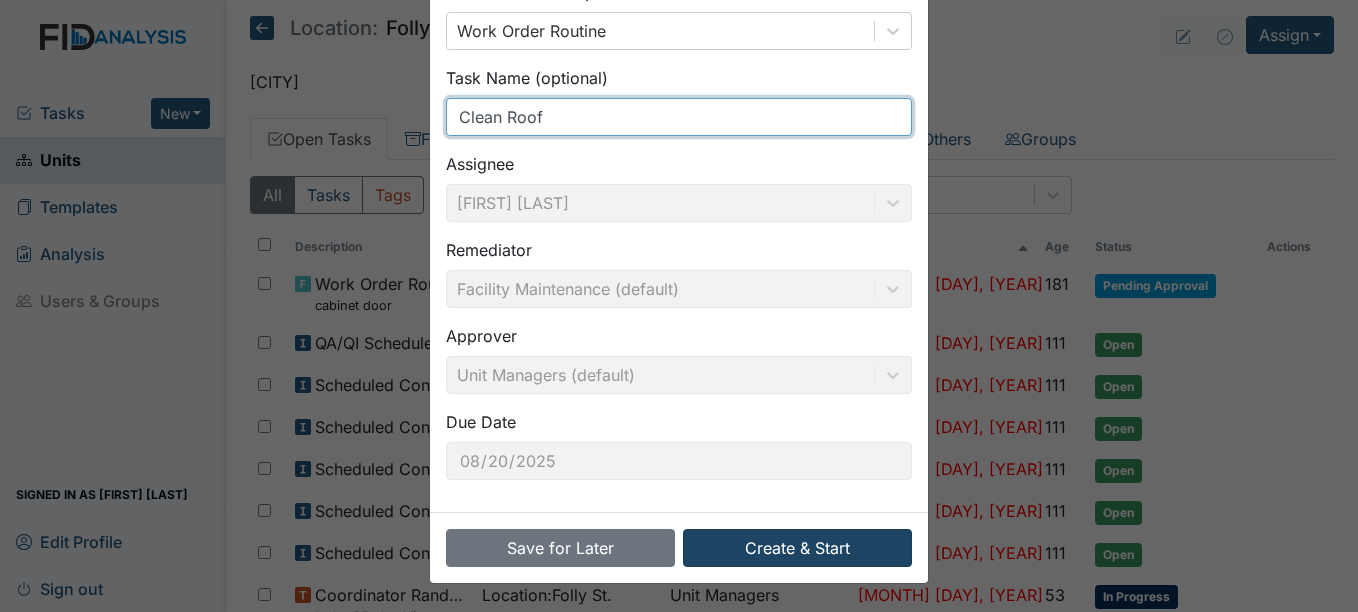 type on "Clean Roof" 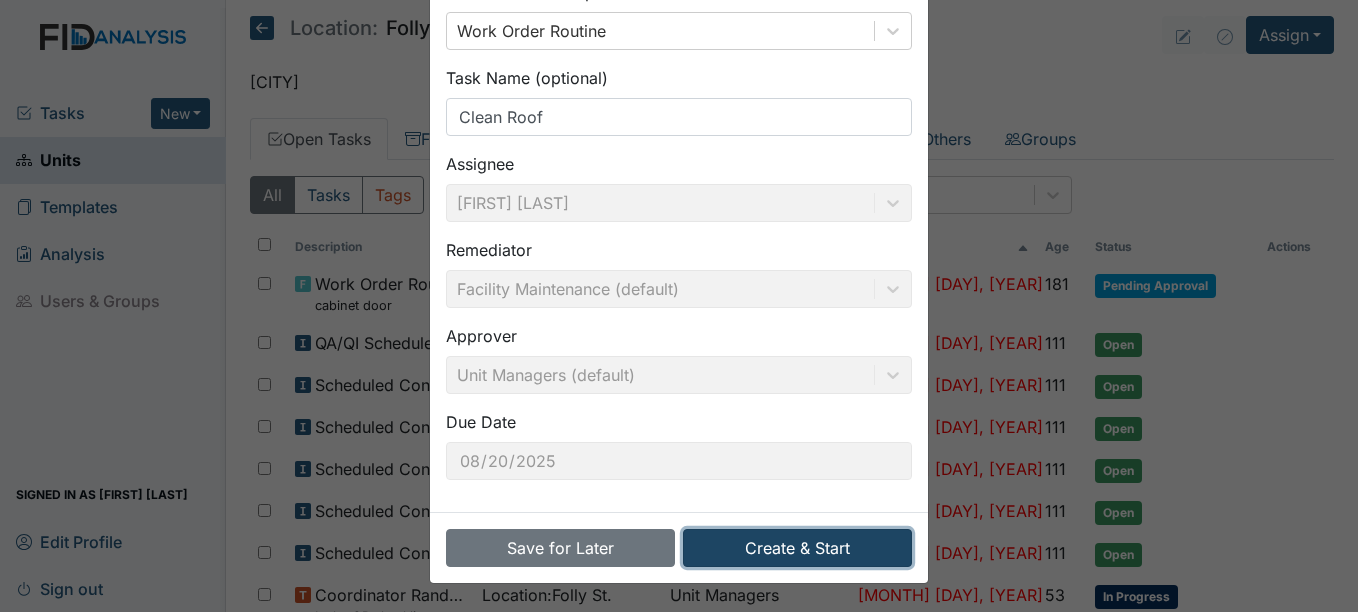 click on "Create & Start" at bounding box center [797, 548] 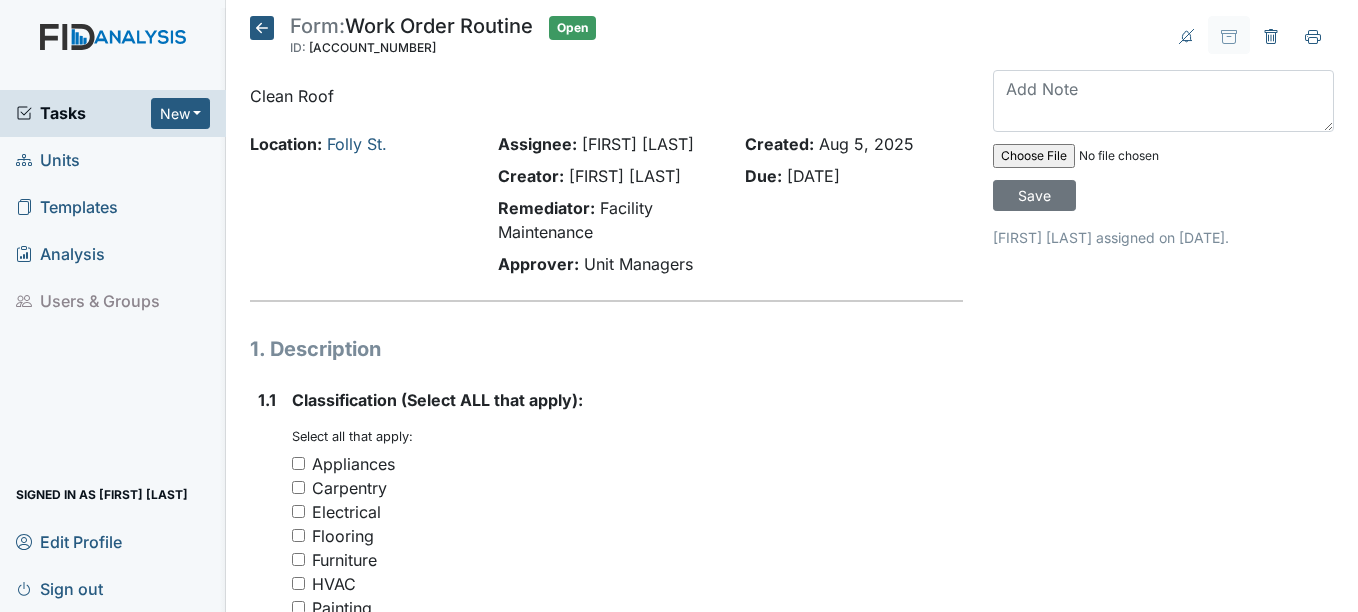 scroll, scrollTop: 0, scrollLeft: 0, axis: both 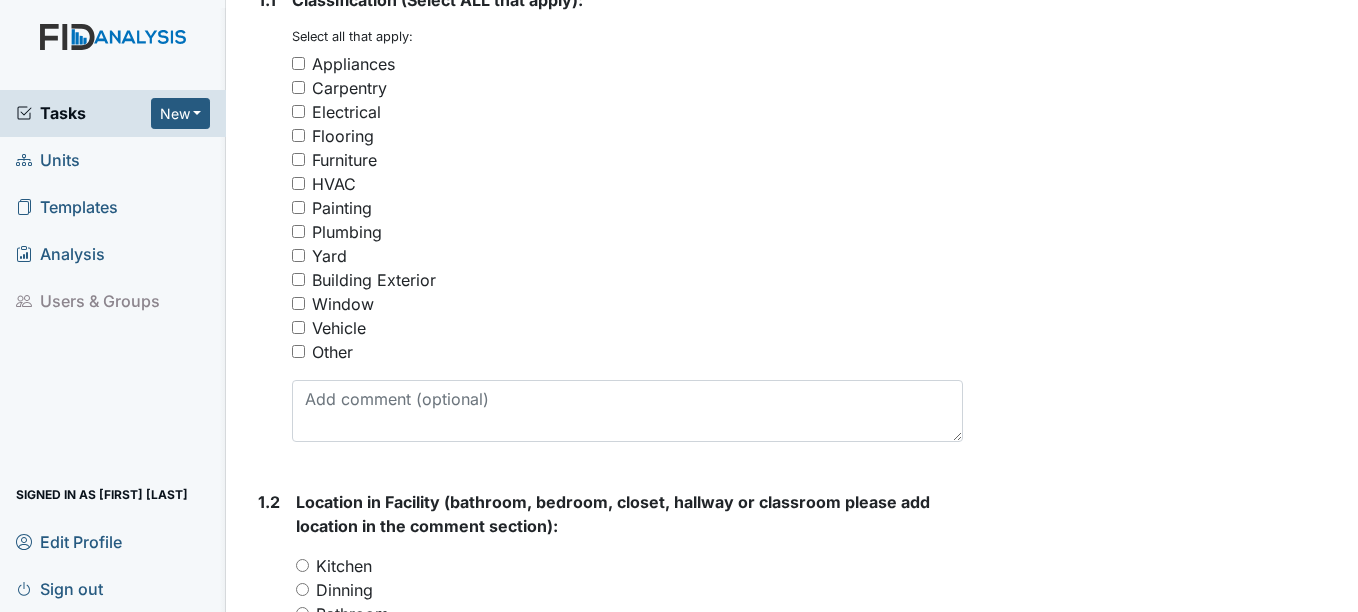 click on "Other" at bounding box center (298, 351) 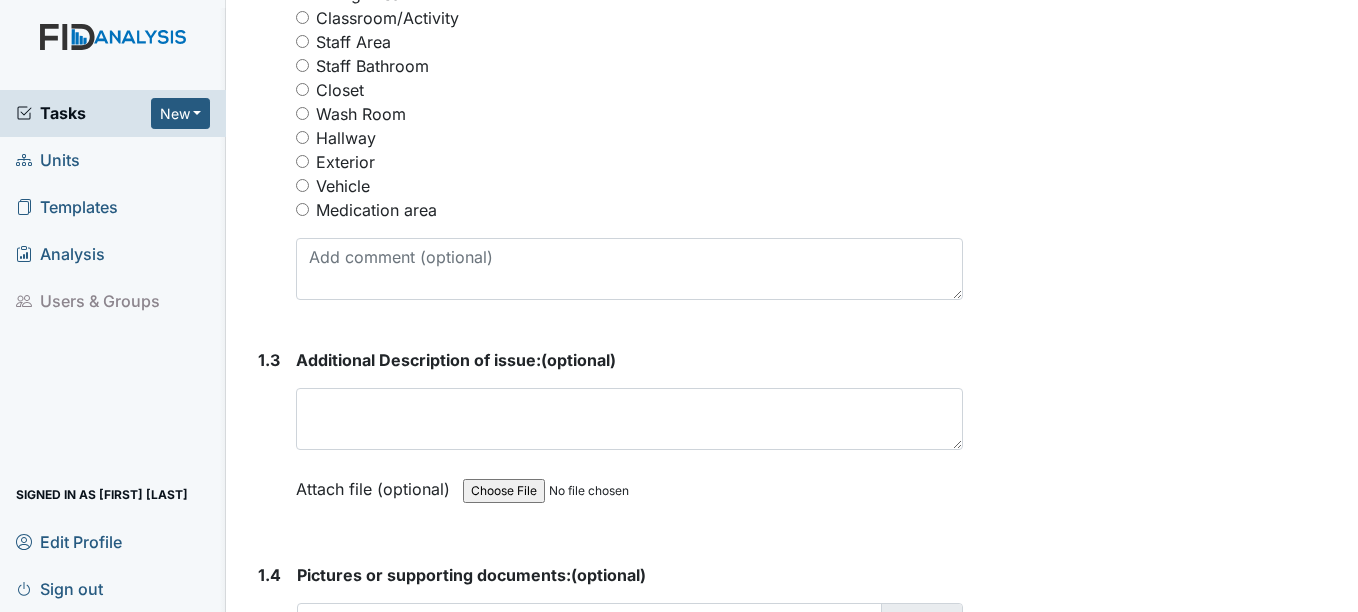 scroll, scrollTop: 1100, scrollLeft: 0, axis: vertical 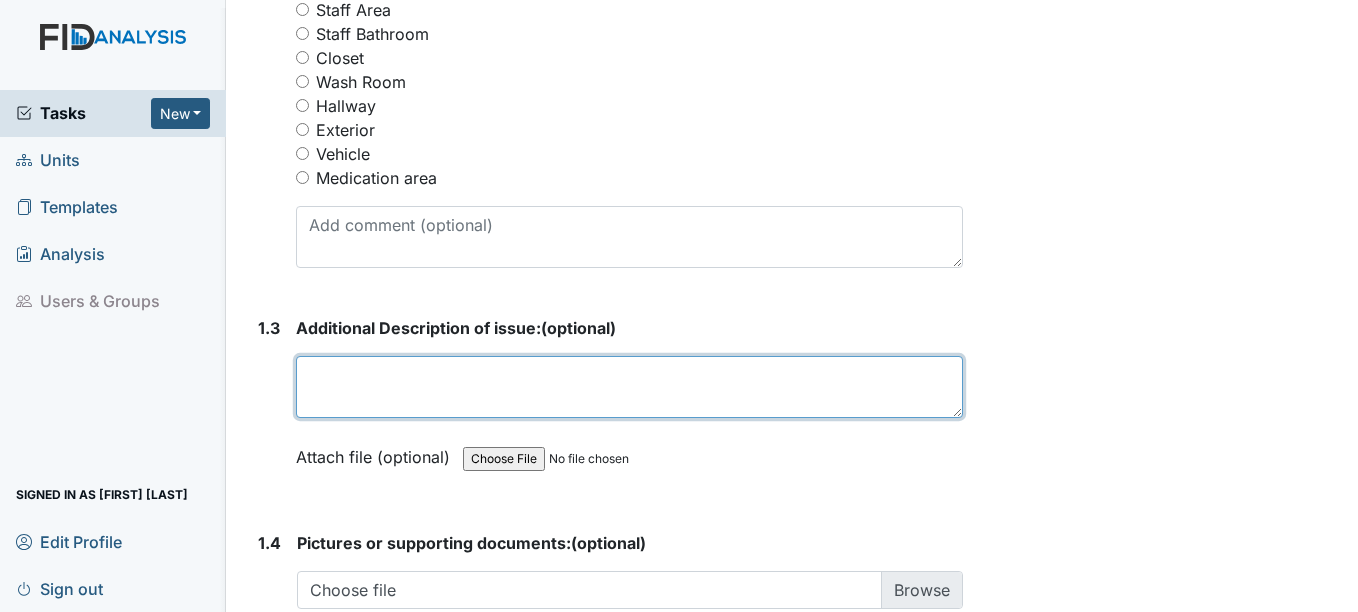 click at bounding box center (629, 387) 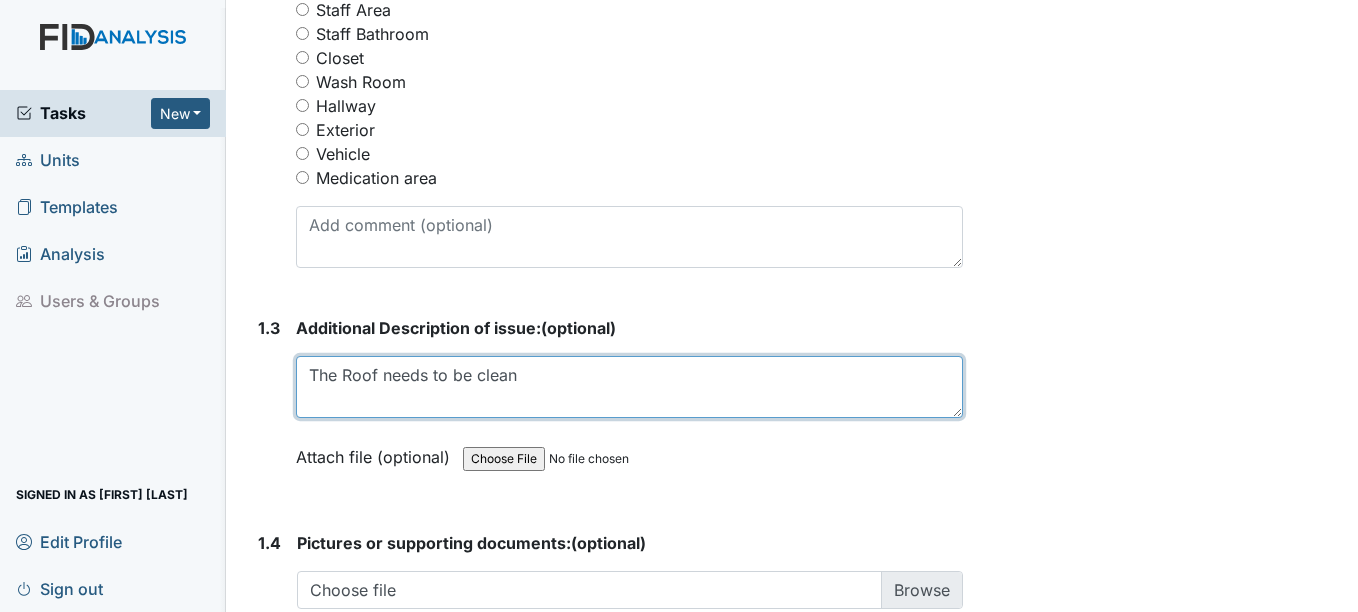 click on "The Roof needs to be clean" at bounding box center (629, 387) 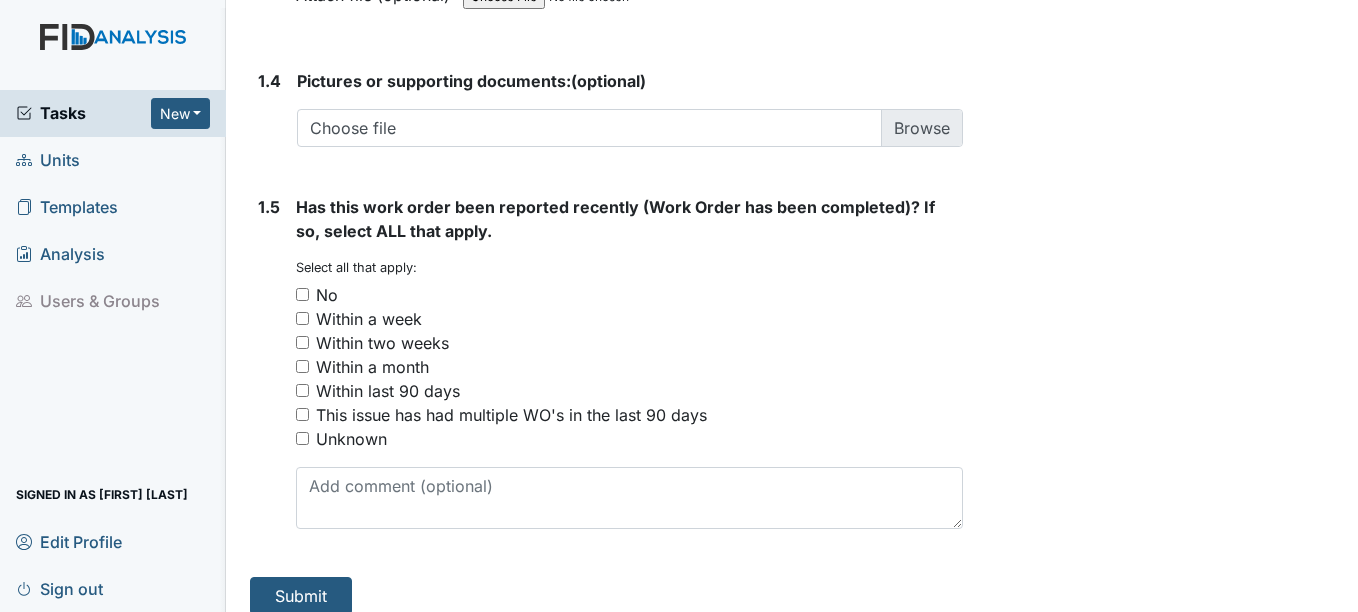 scroll, scrollTop: 1605, scrollLeft: 0, axis: vertical 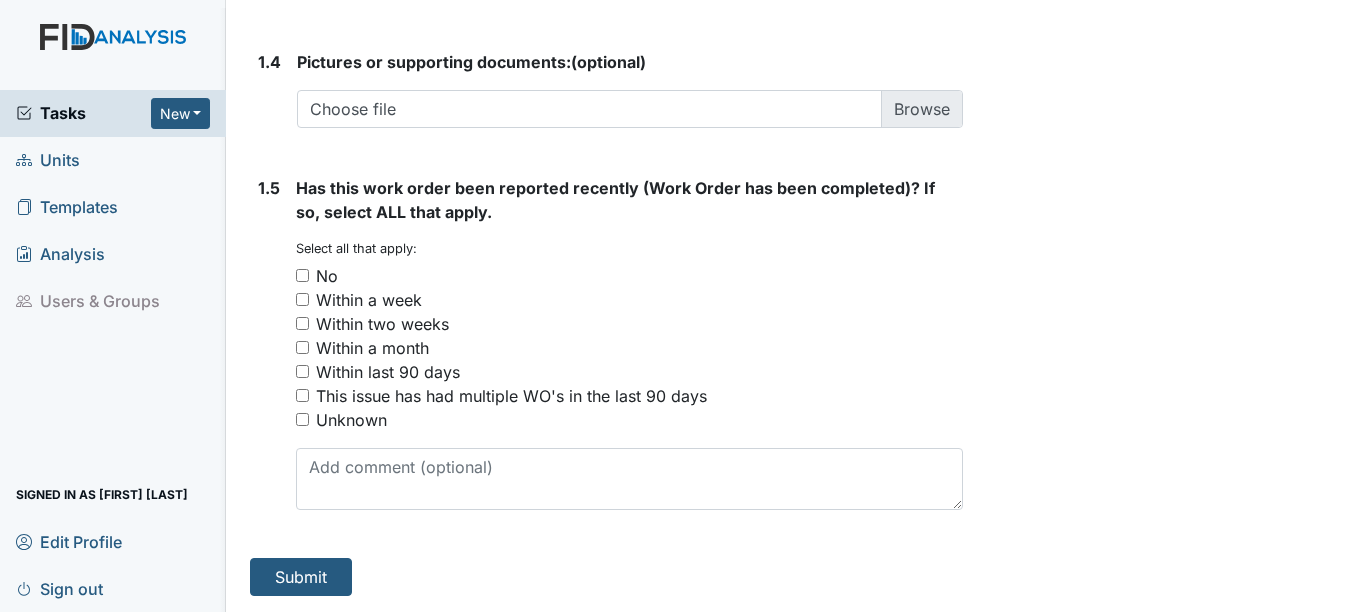 type on "The Roof needs to be clean." 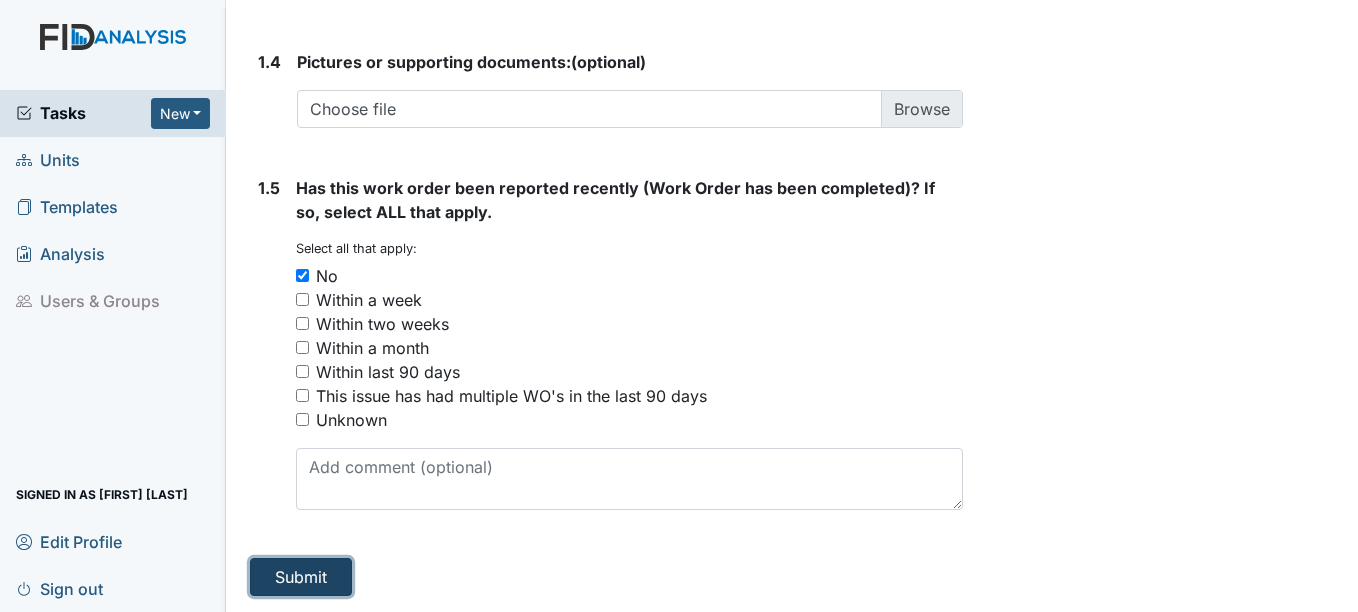click on "Submit" at bounding box center [301, 577] 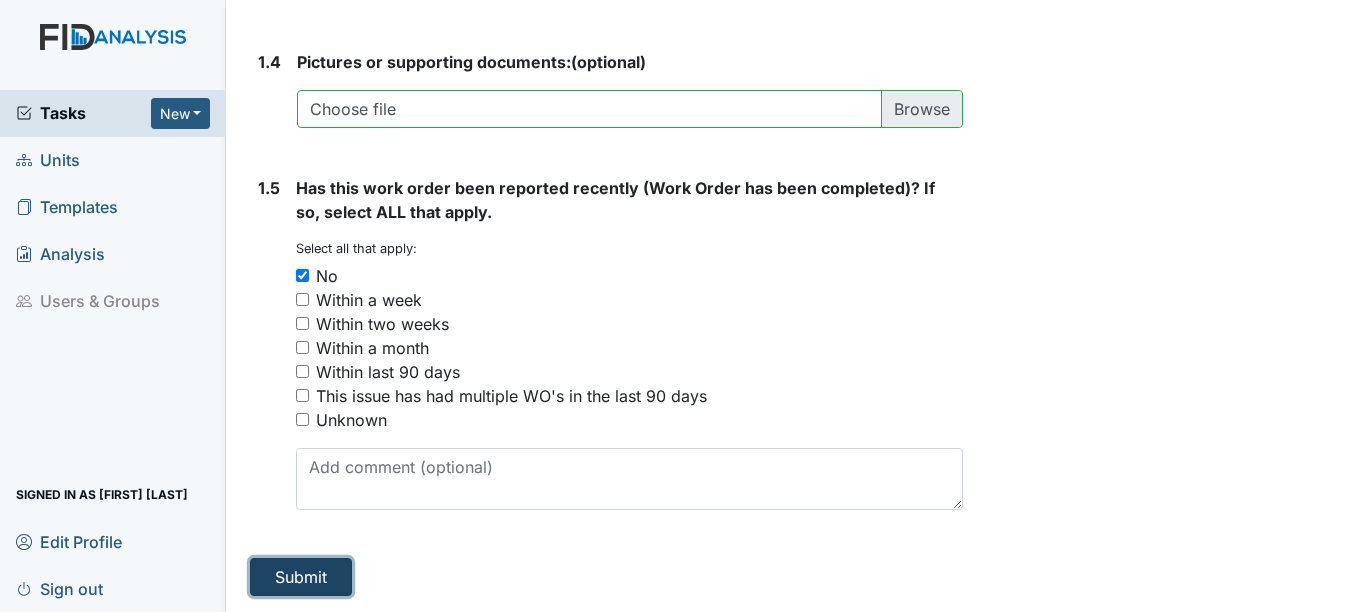 click on "Submit" at bounding box center [301, 577] 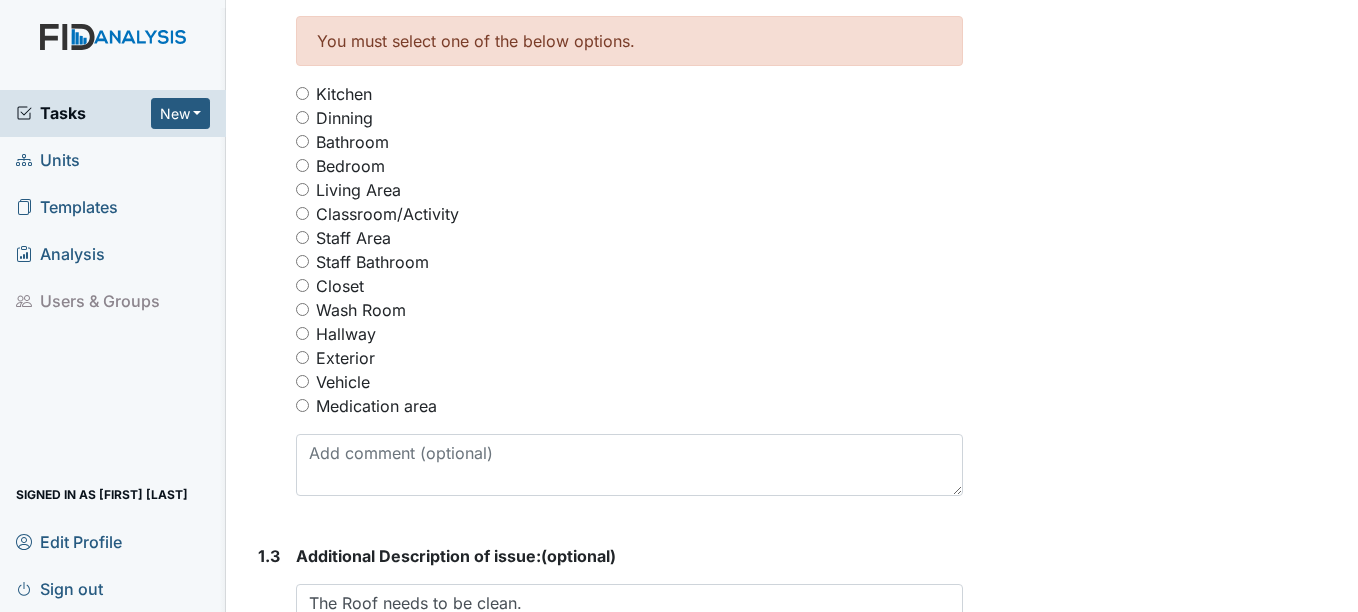 scroll, scrollTop: 900, scrollLeft: 0, axis: vertical 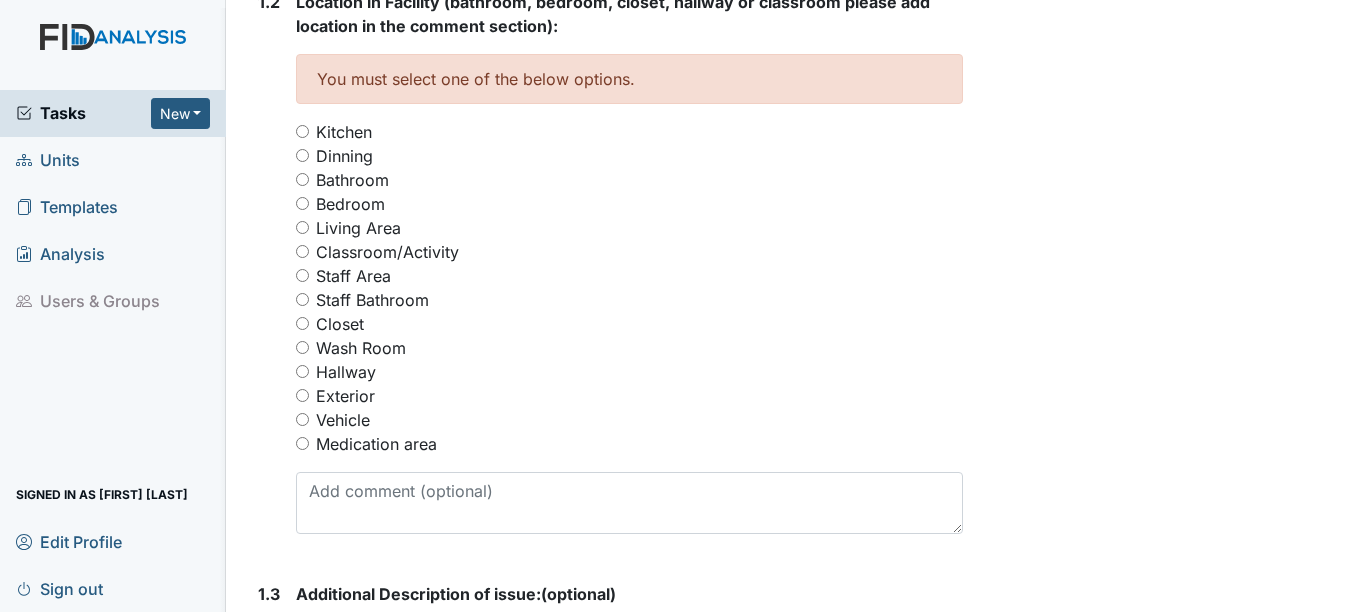 click on "Exterior" at bounding box center (302, 395) 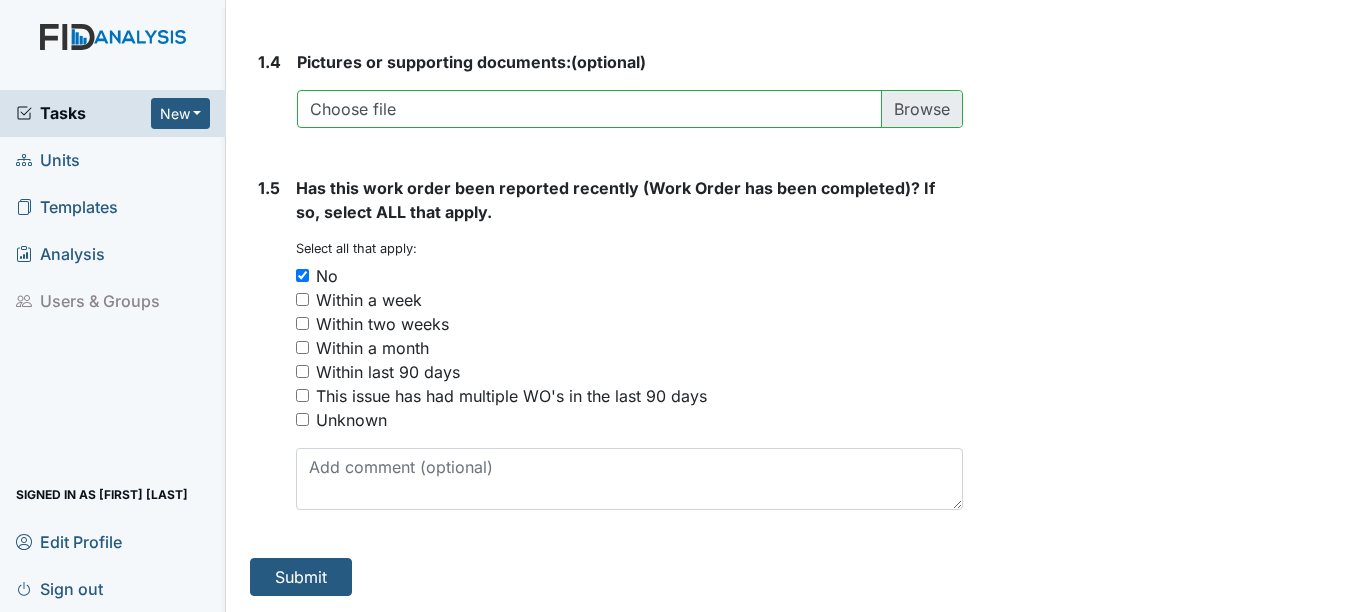 scroll, scrollTop: 1671, scrollLeft: 0, axis: vertical 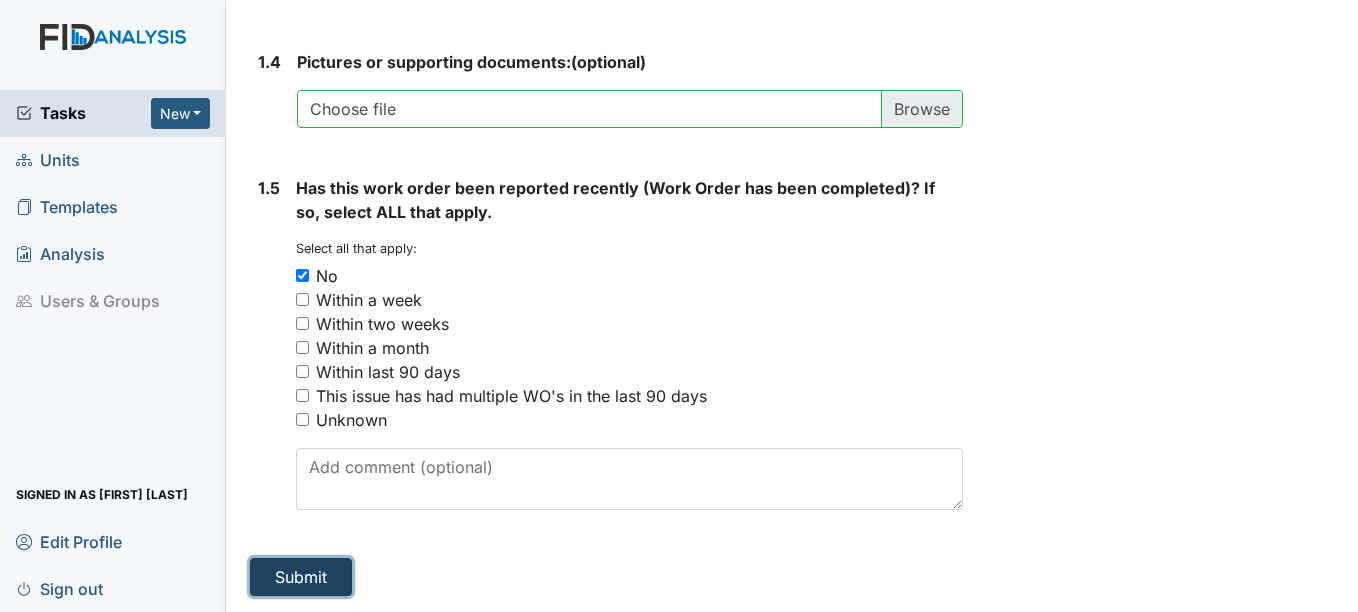 click on "Submit" at bounding box center [301, 577] 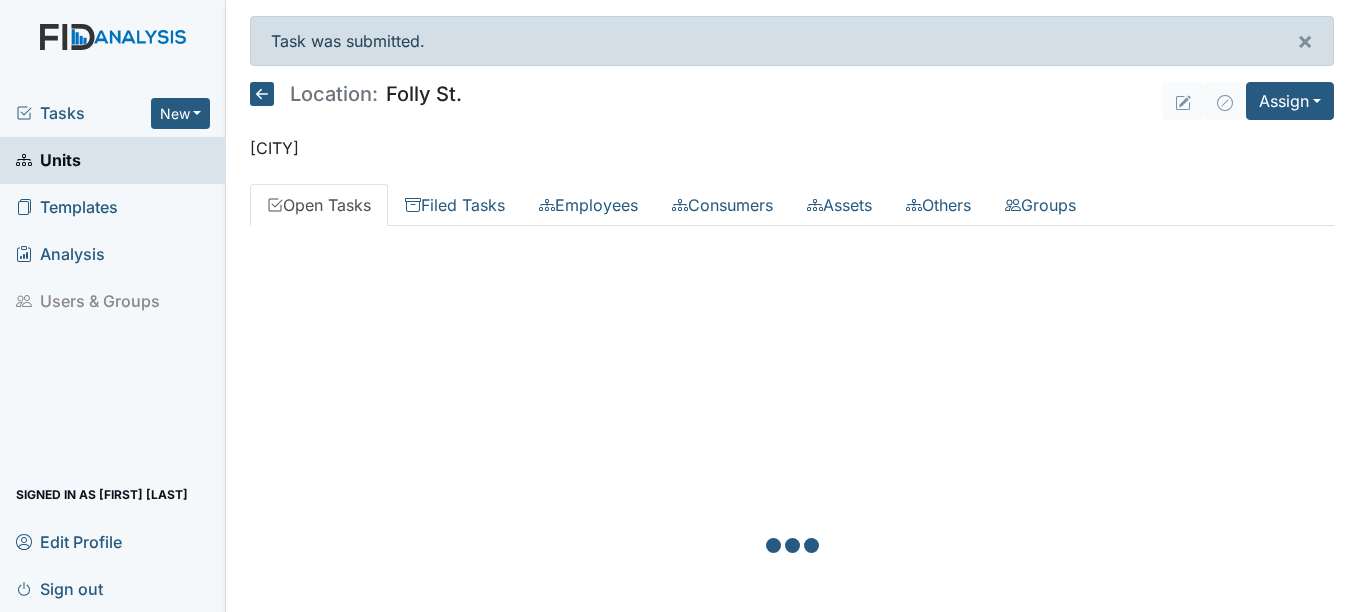 scroll, scrollTop: 0, scrollLeft: 0, axis: both 